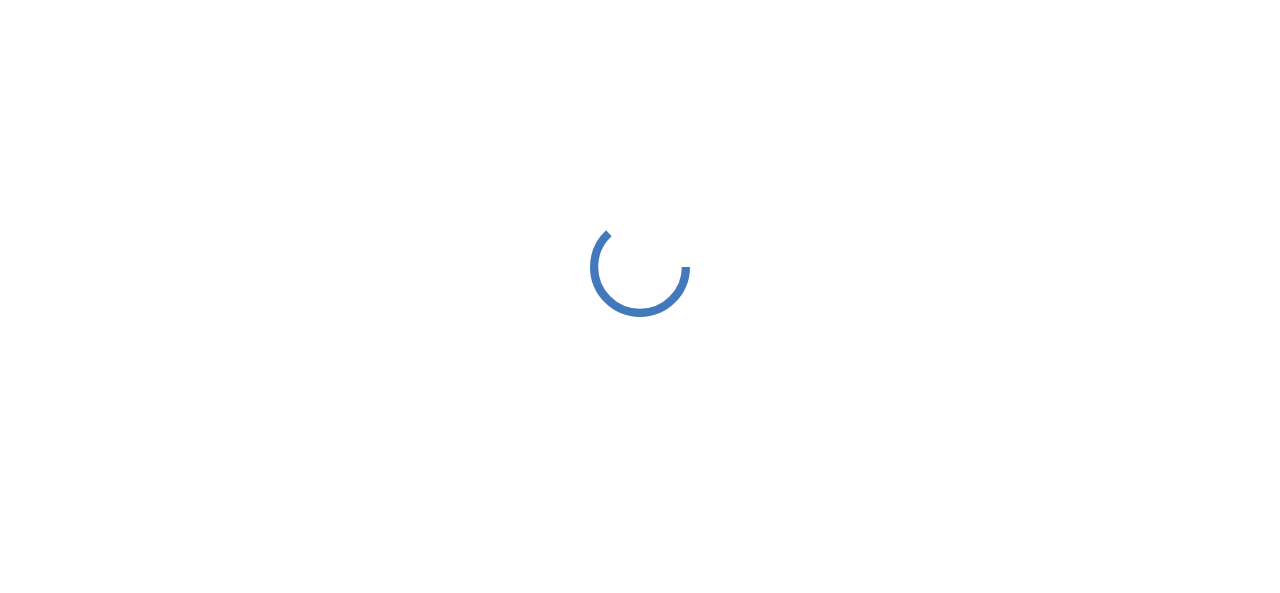 scroll, scrollTop: 0, scrollLeft: 0, axis: both 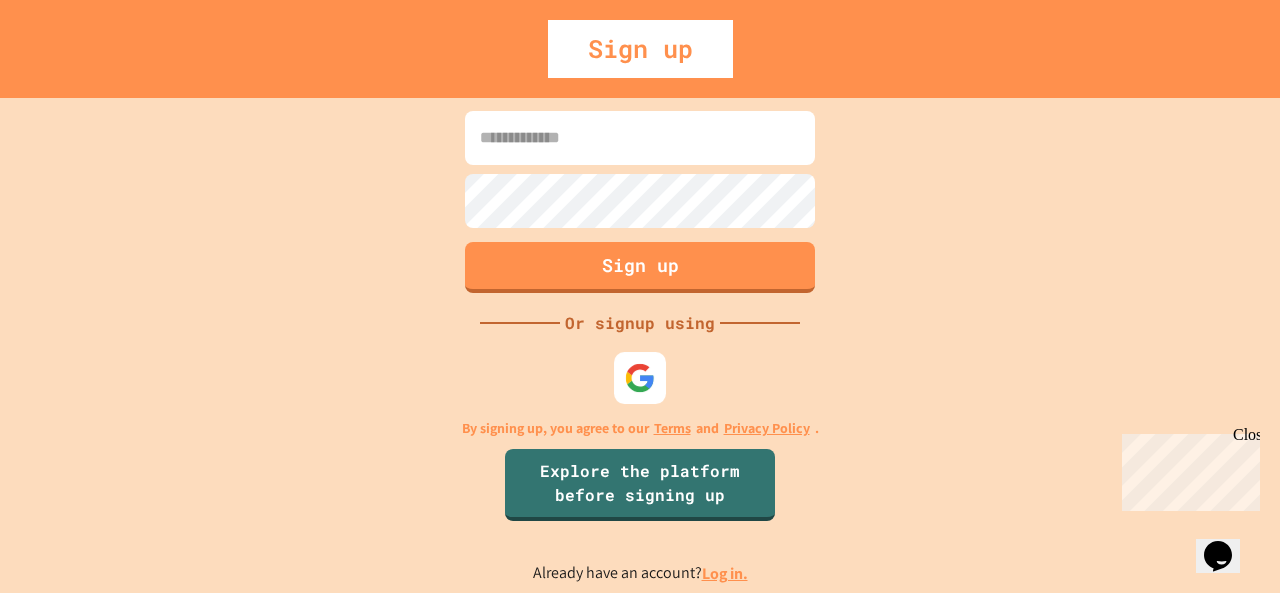 click at bounding box center (640, 378) 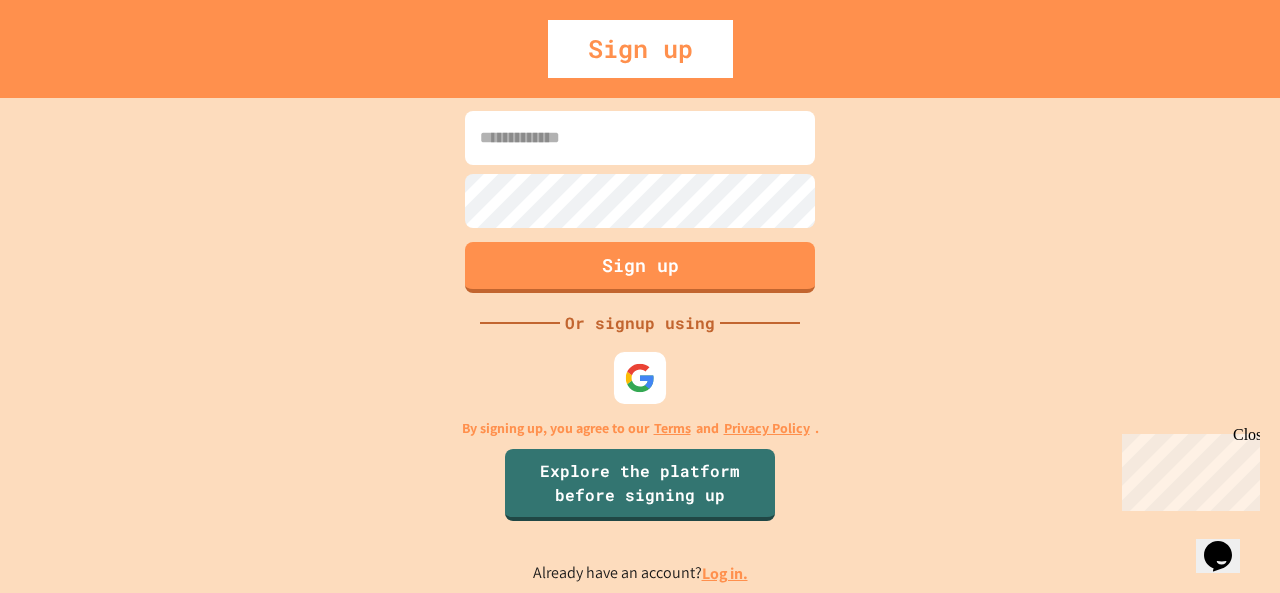 scroll, scrollTop: 0, scrollLeft: 0, axis: both 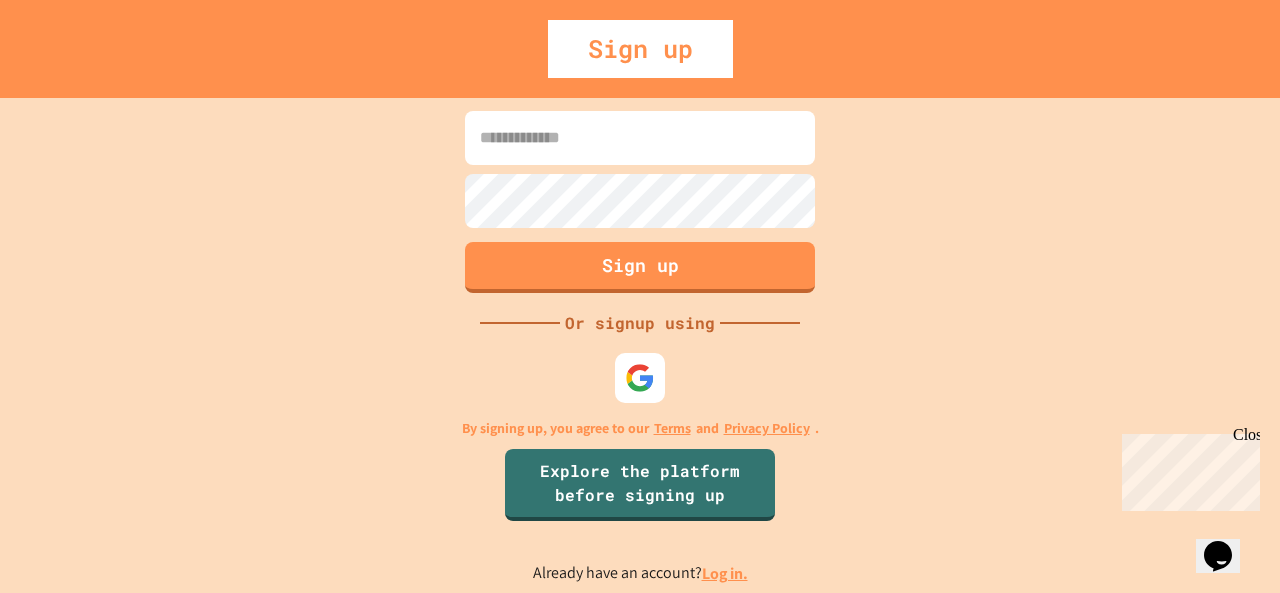 click at bounding box center [640, 138] 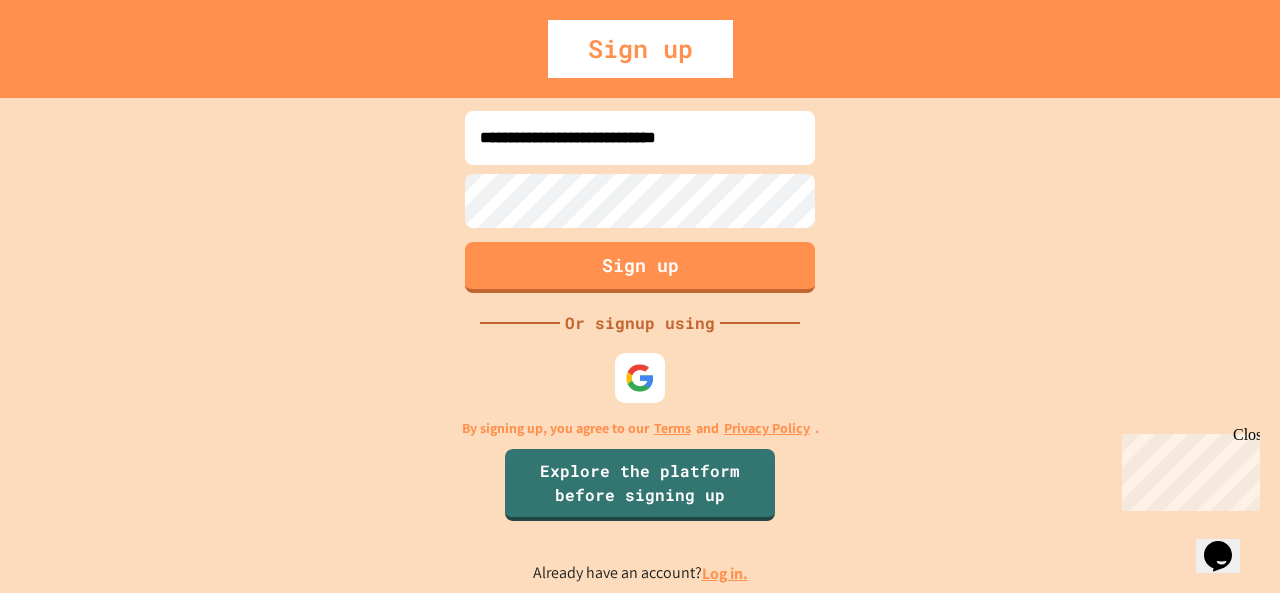 type on "**********" 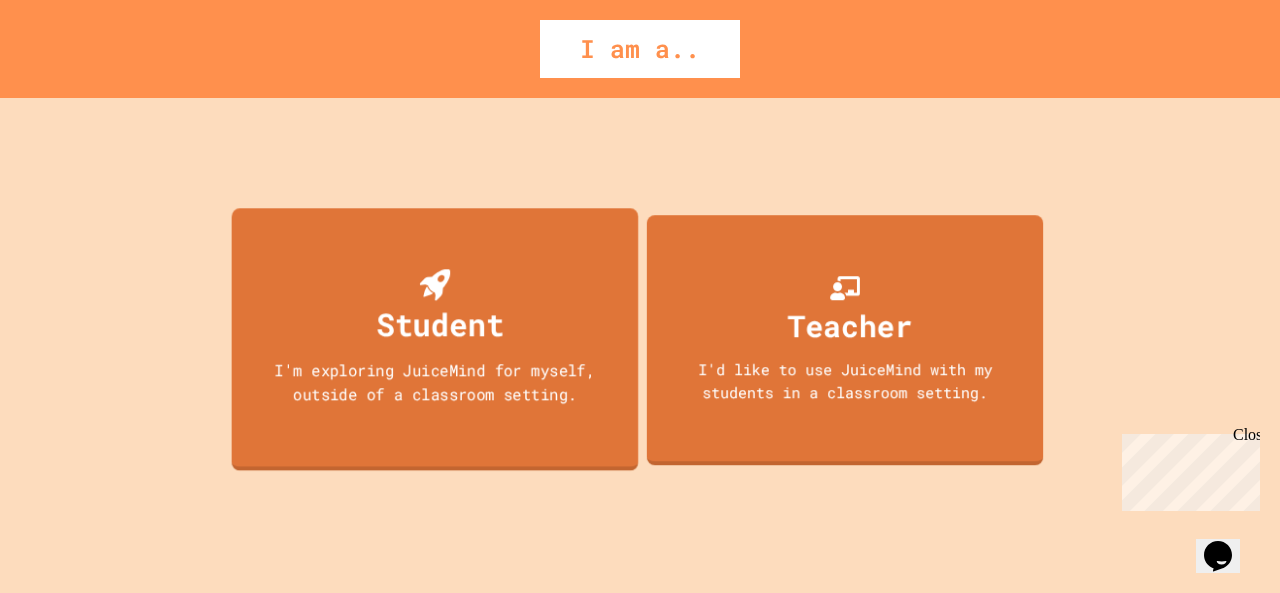 click on "Student" at bounding box center [440, 323] 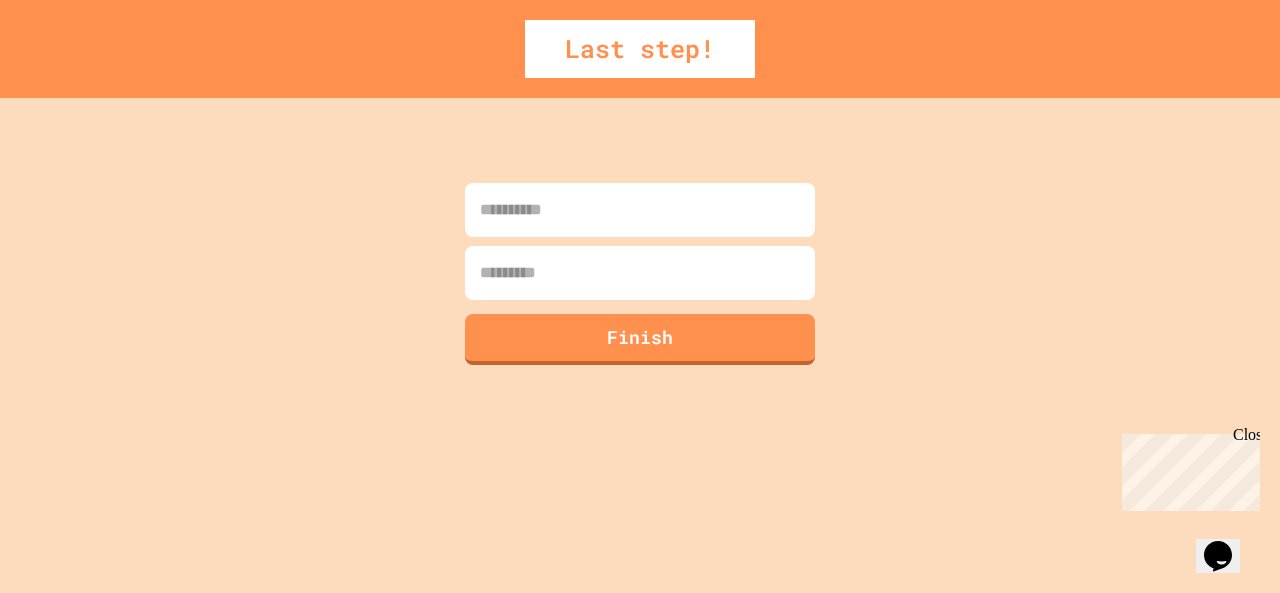 click at bounding box center [640, 210] 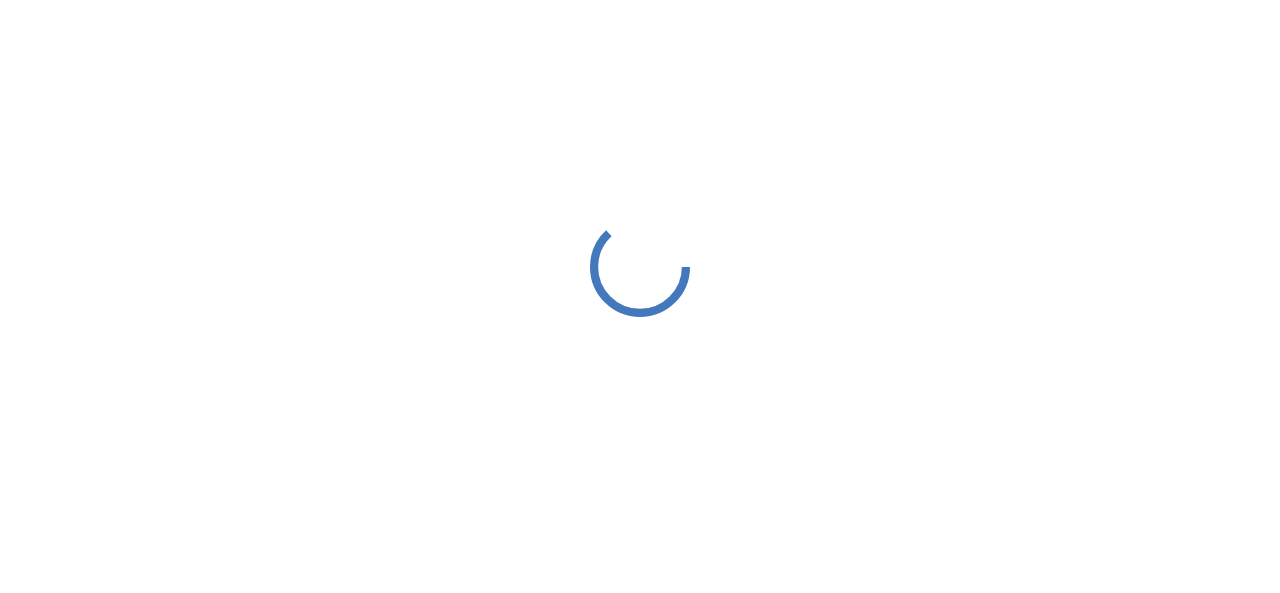 scroll, scrollTop: 0, scrollLeft: 0, axis: both 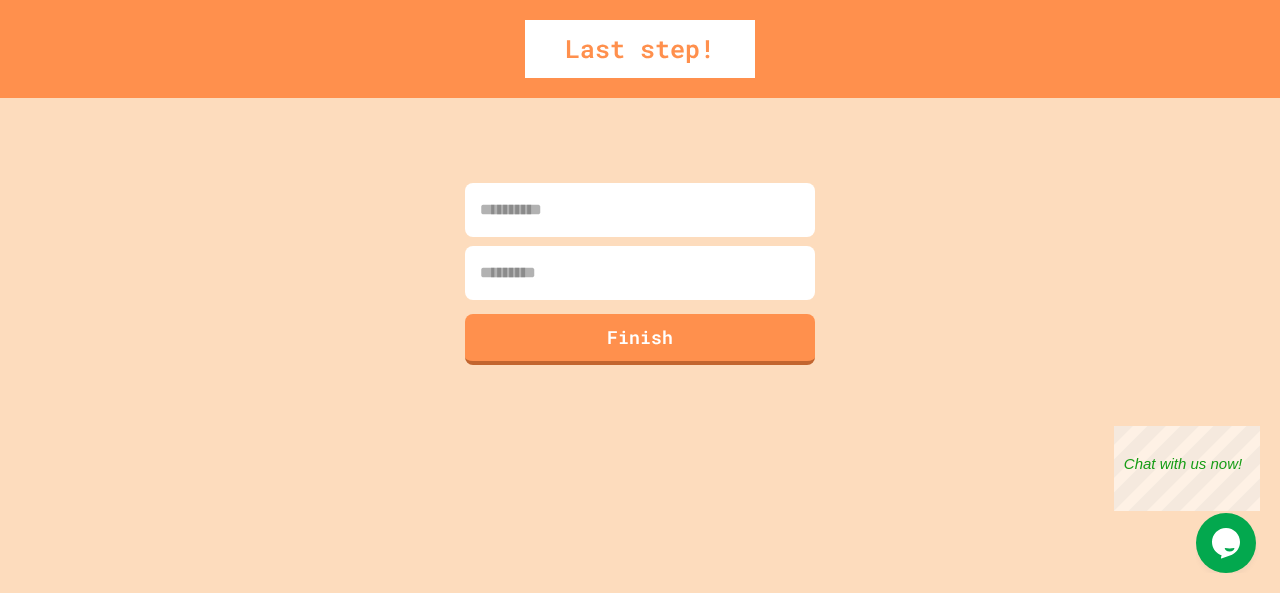click at bounding box center (640, 210) 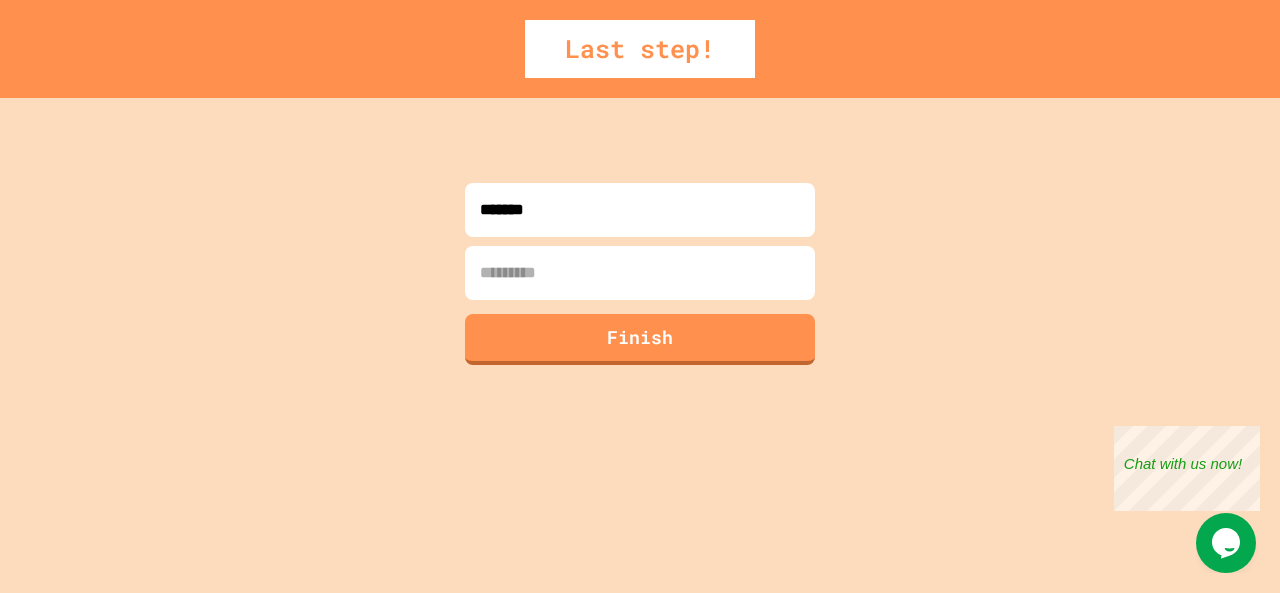 type on "*******" 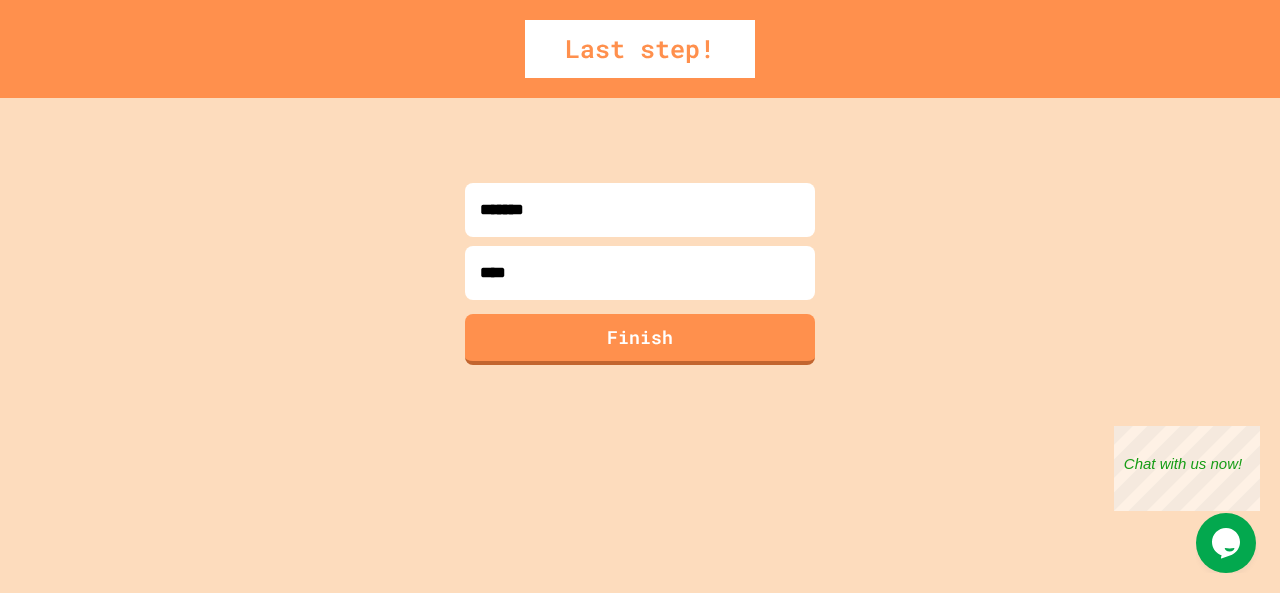 type on "*****" 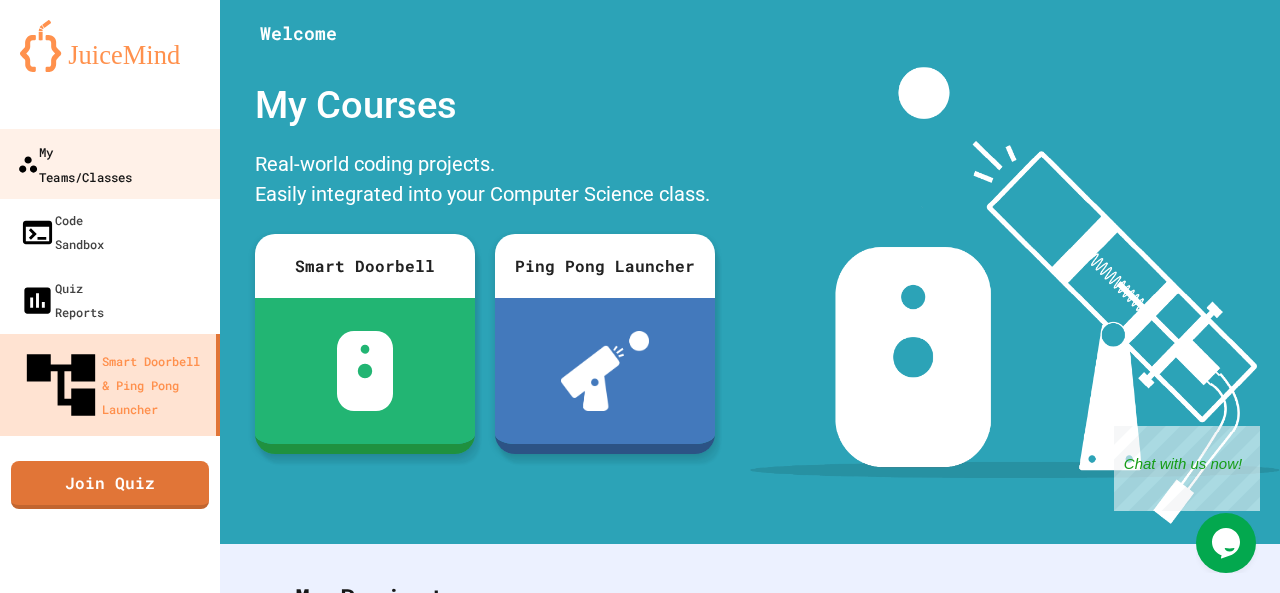 click on "My Teams/Classes" at bounding box center (110, 164) 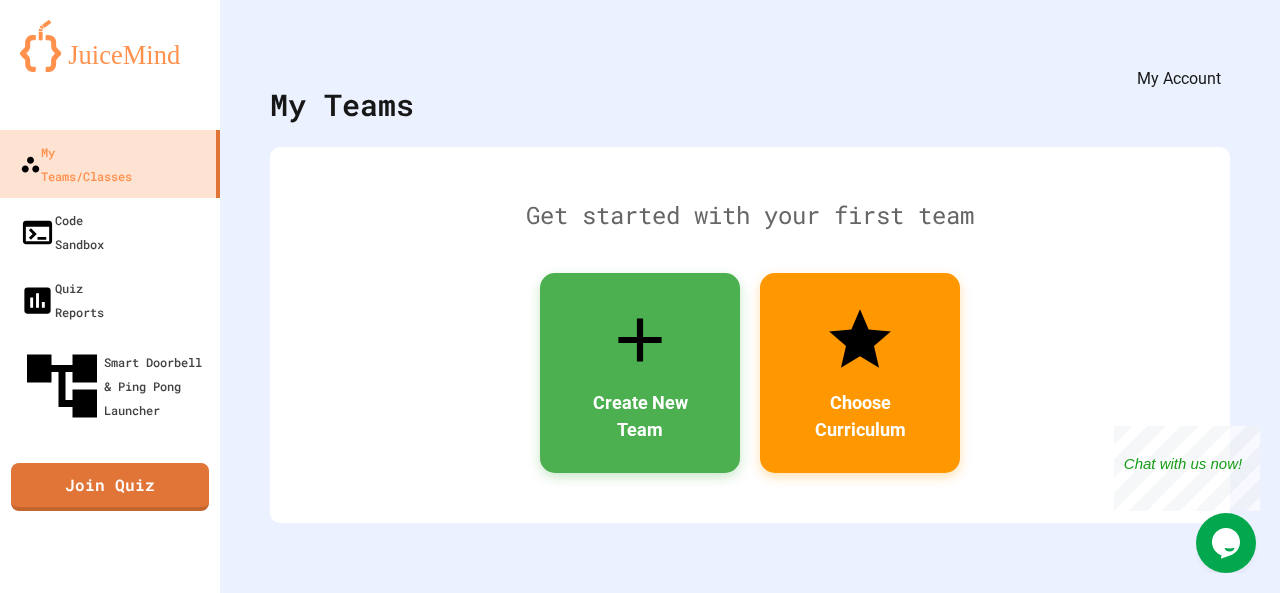 click 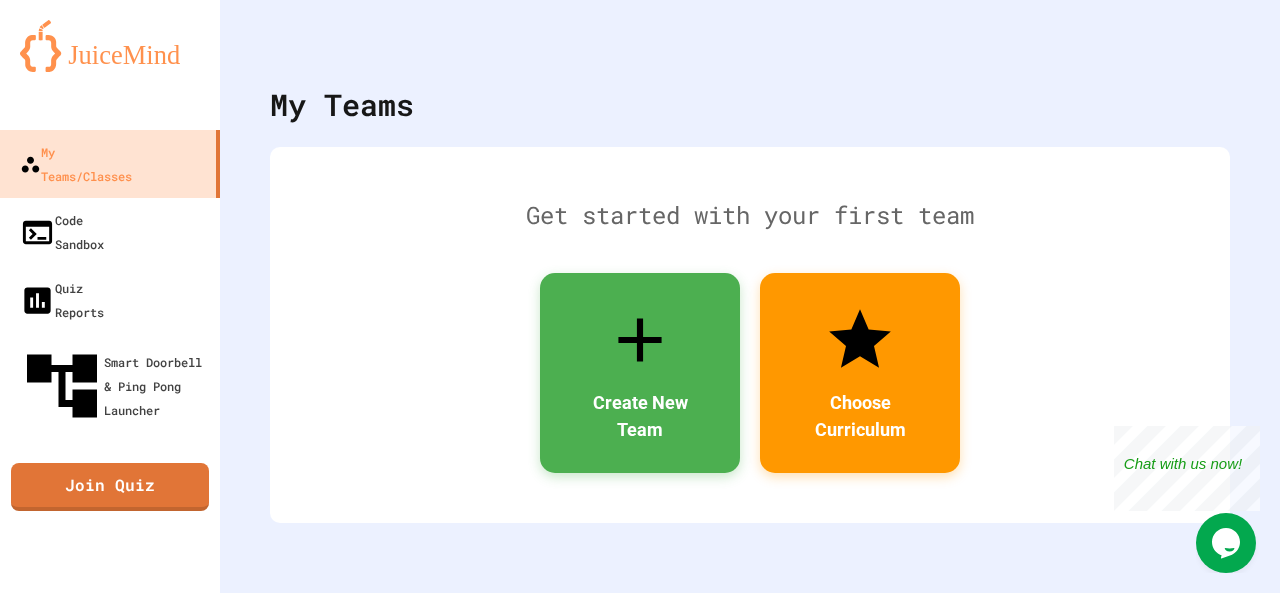click on "[USERNAME]@example.com" at bounding box center [640, 5792] 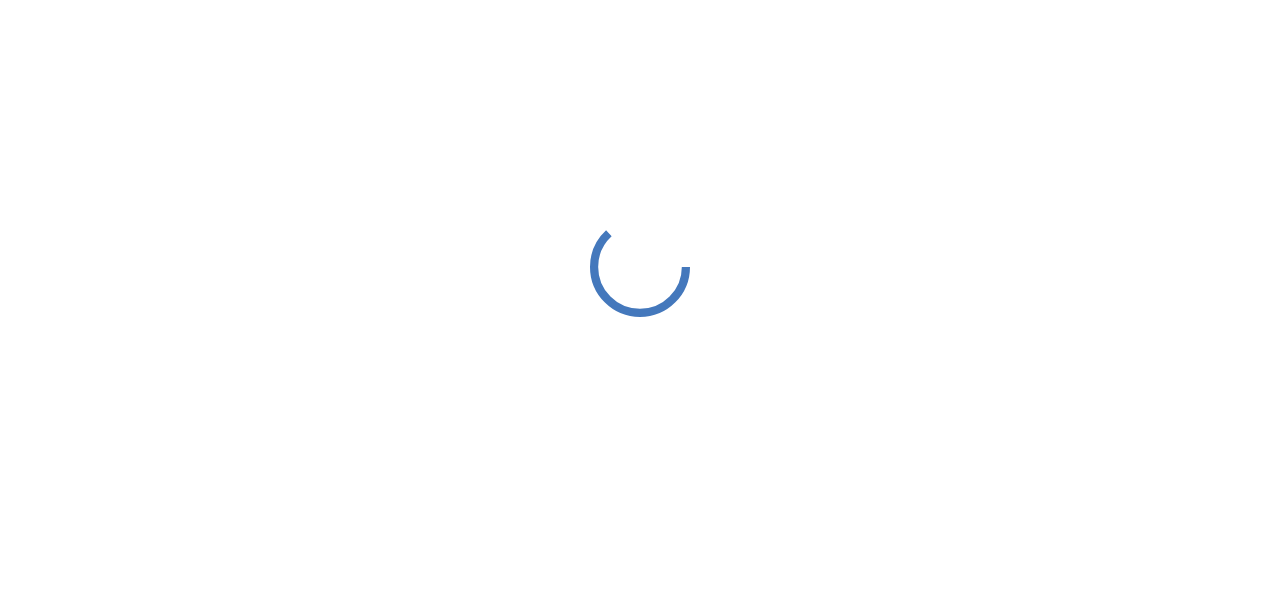 scroll, scrollTop: 0, scrollLeft: 0, axis: both 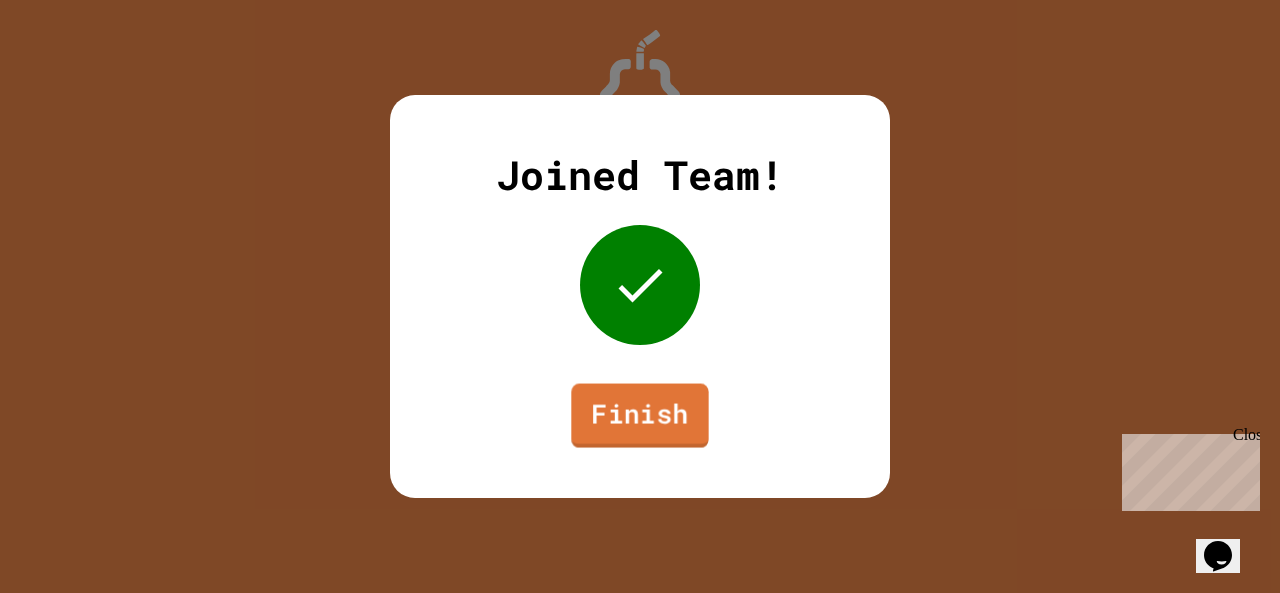 click on "Finish" at bounding box center [639, 416] 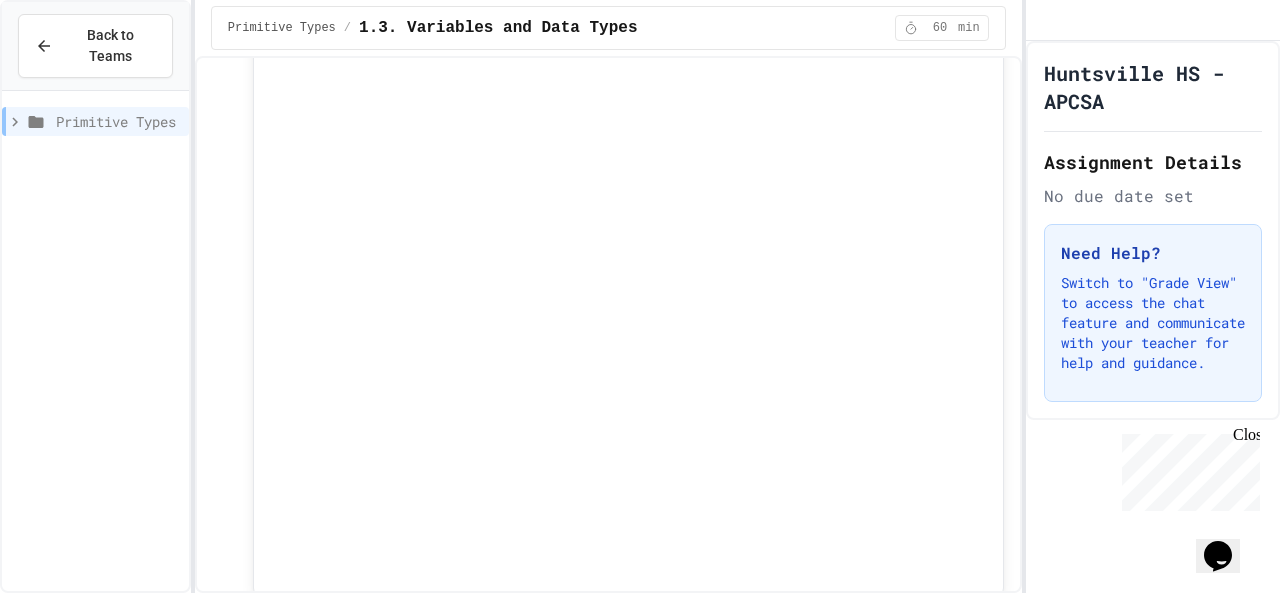 scroll, scrollTop: 0, scrollLeft: 0, axis: both 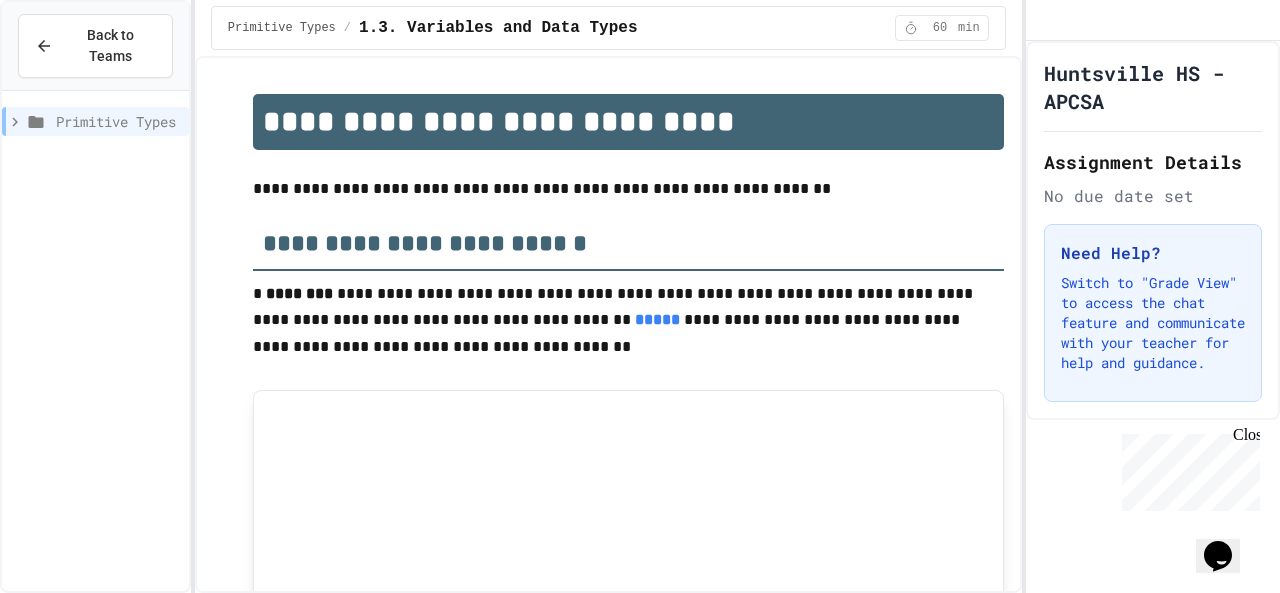 click on "Close" at bounding box center (1245, 438) 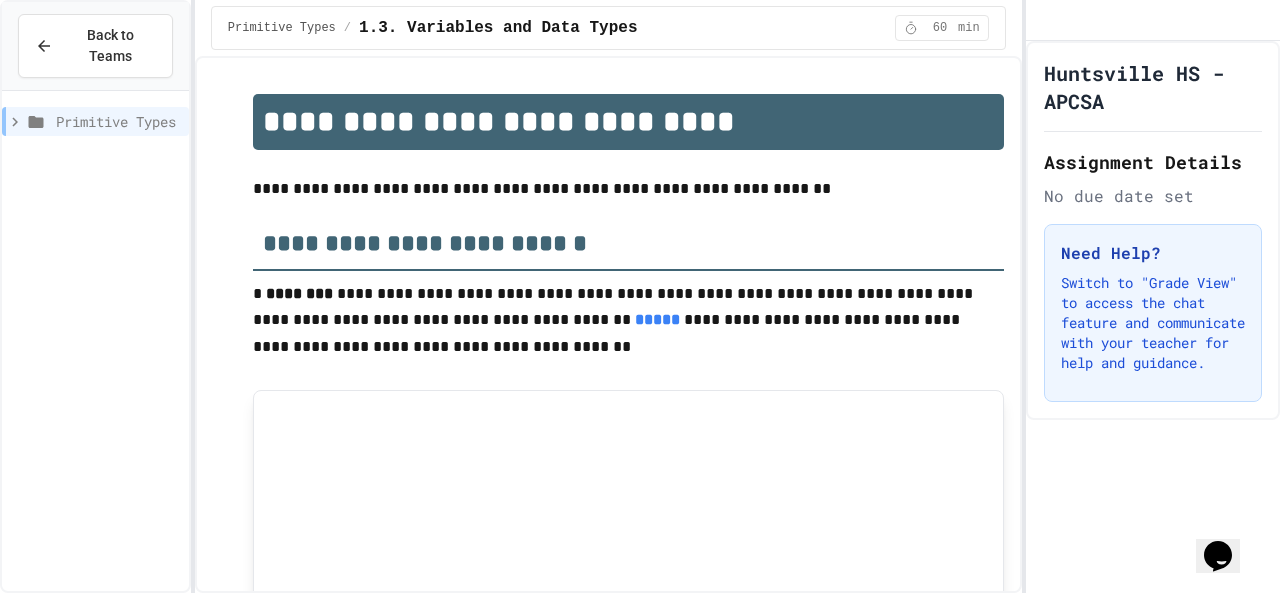 scroll, scrollTop: 25, scrollLeft: 0, axis: vertical 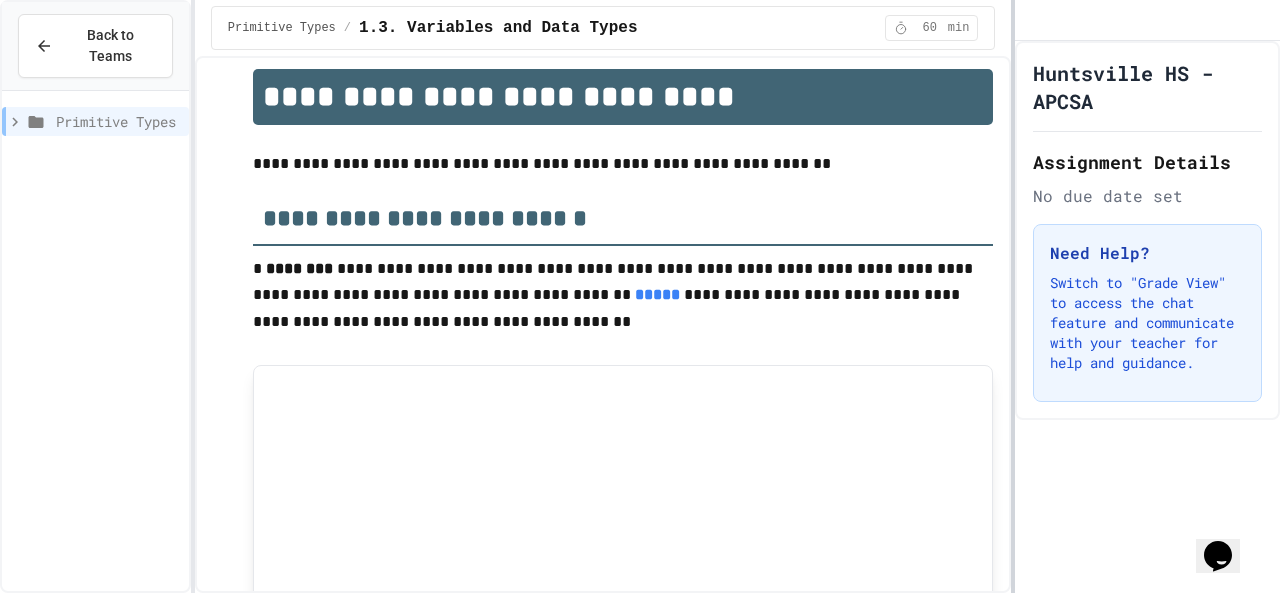 click at bounding box center [1013, 296] 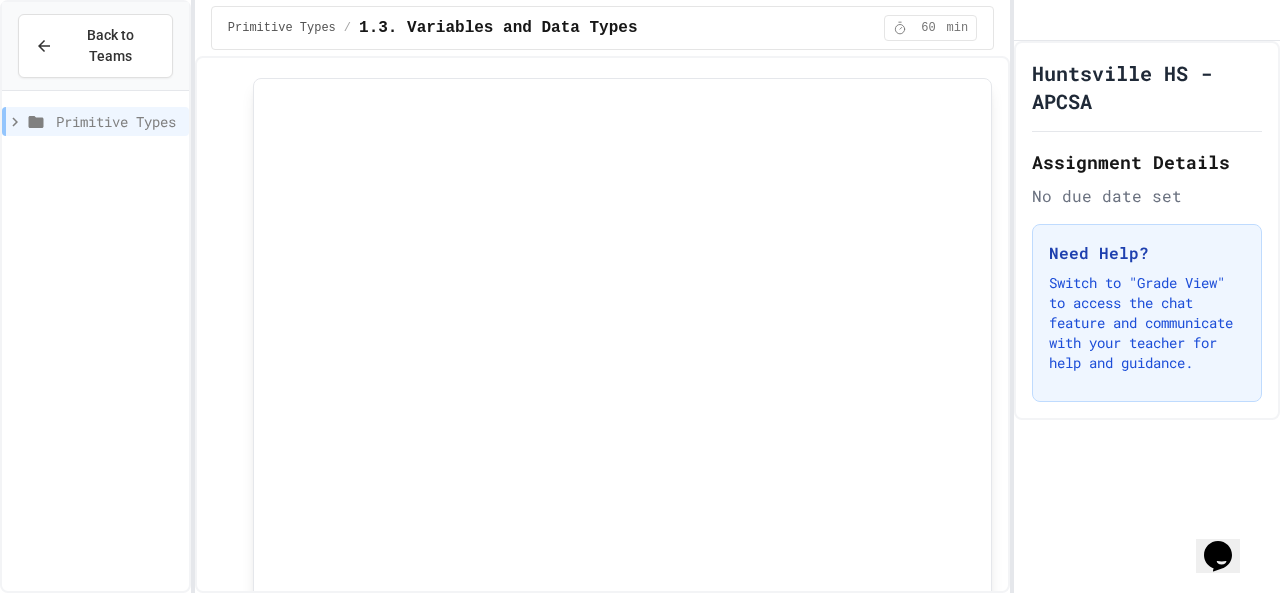 scroll, scrollTop: 0, scrollLeft: 0, axis: both 